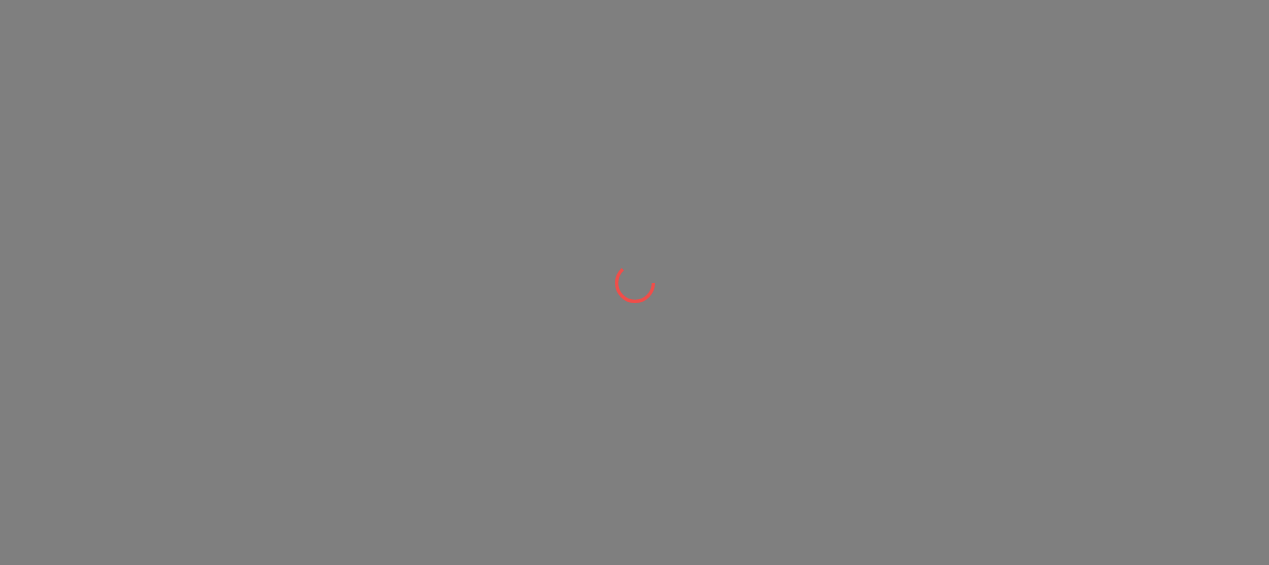 scroll, scrollTop: 0, scrollLeft: 0, axis: both 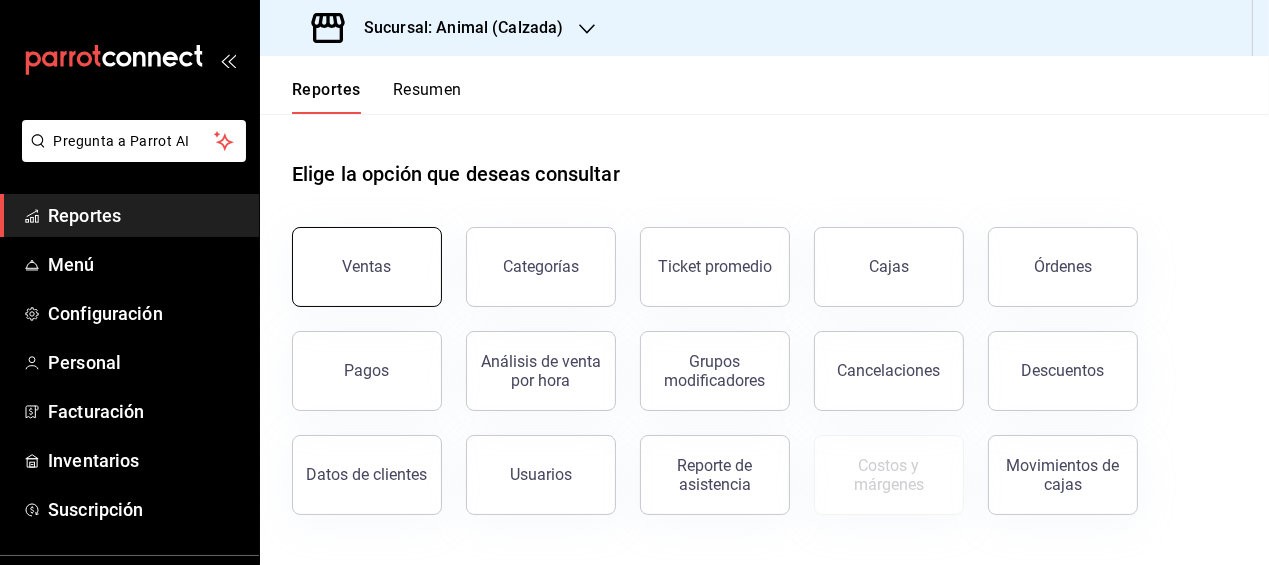 click on "Ventas" at bounding box center [367, 267] 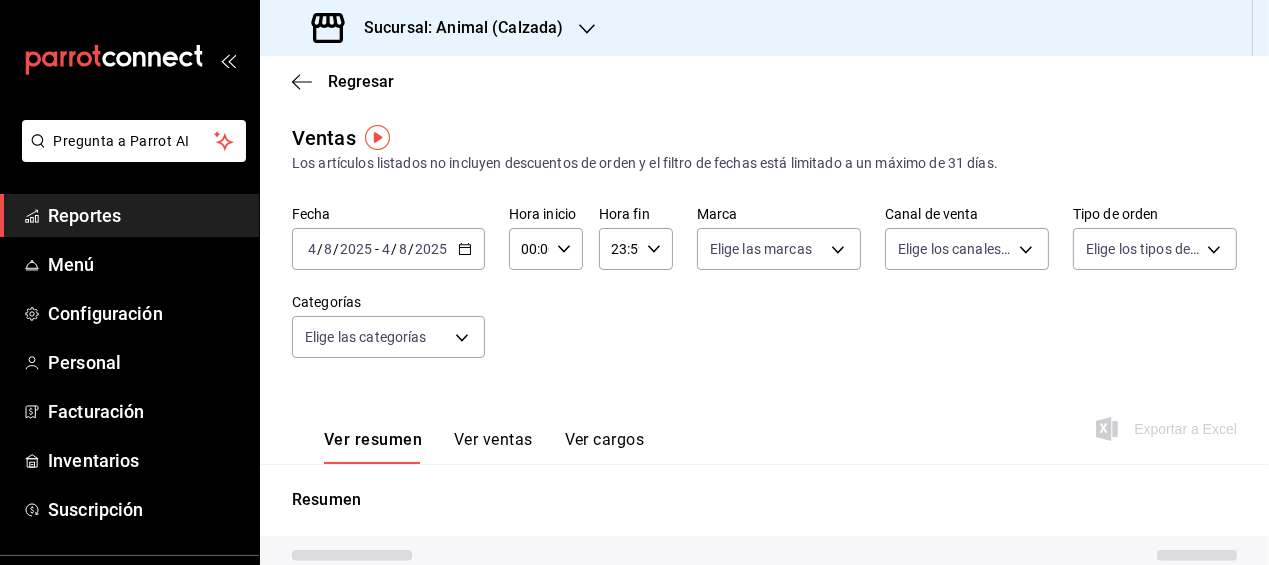 type on "05:00" 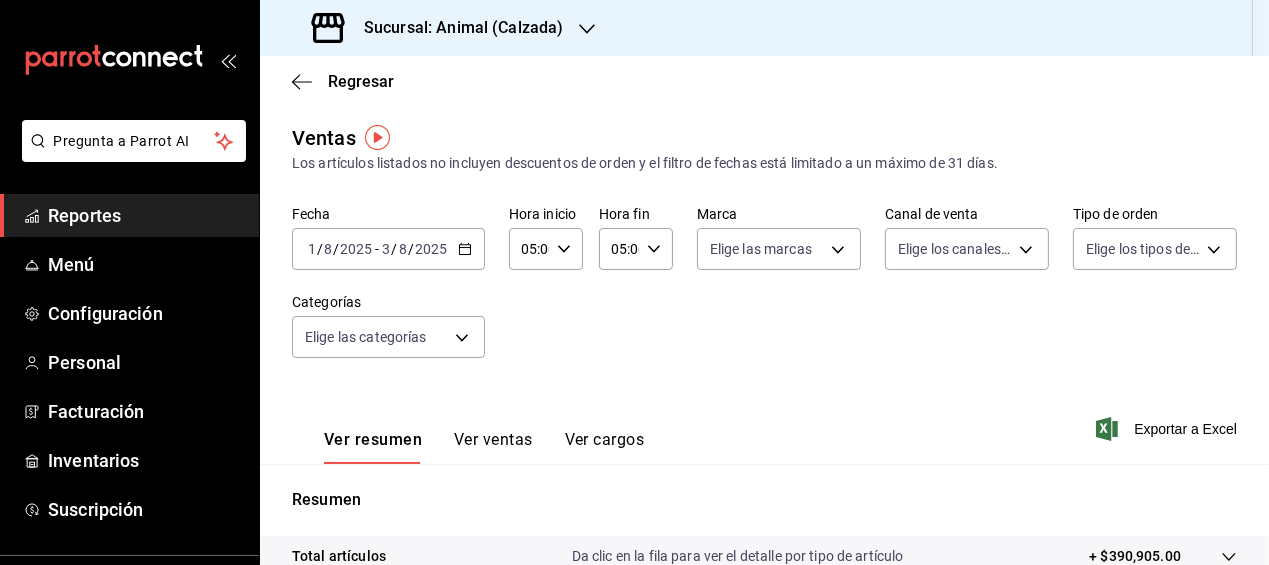 click 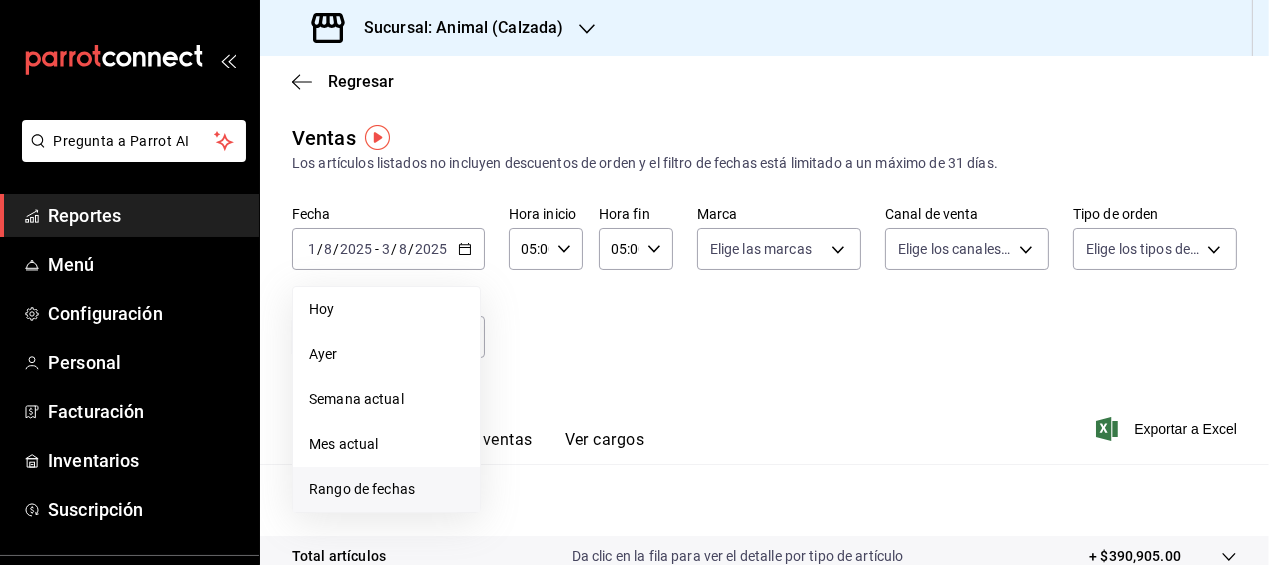 click on "Rango de fechas" at bounding box center [386, 489] 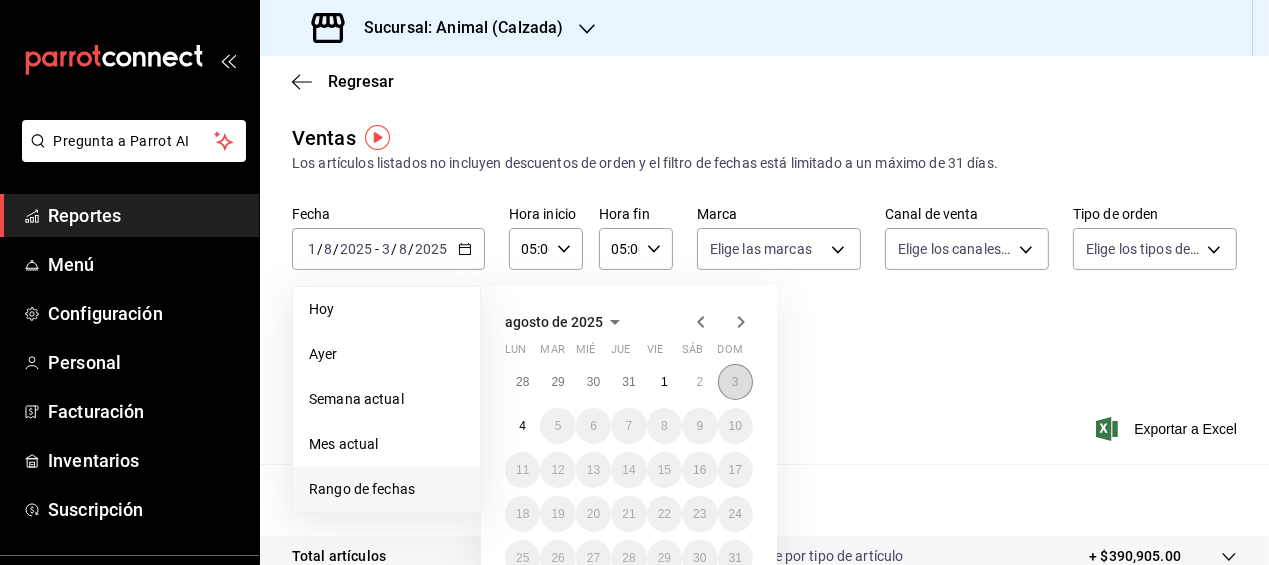 click on "3" at bounding box center [735, 382] 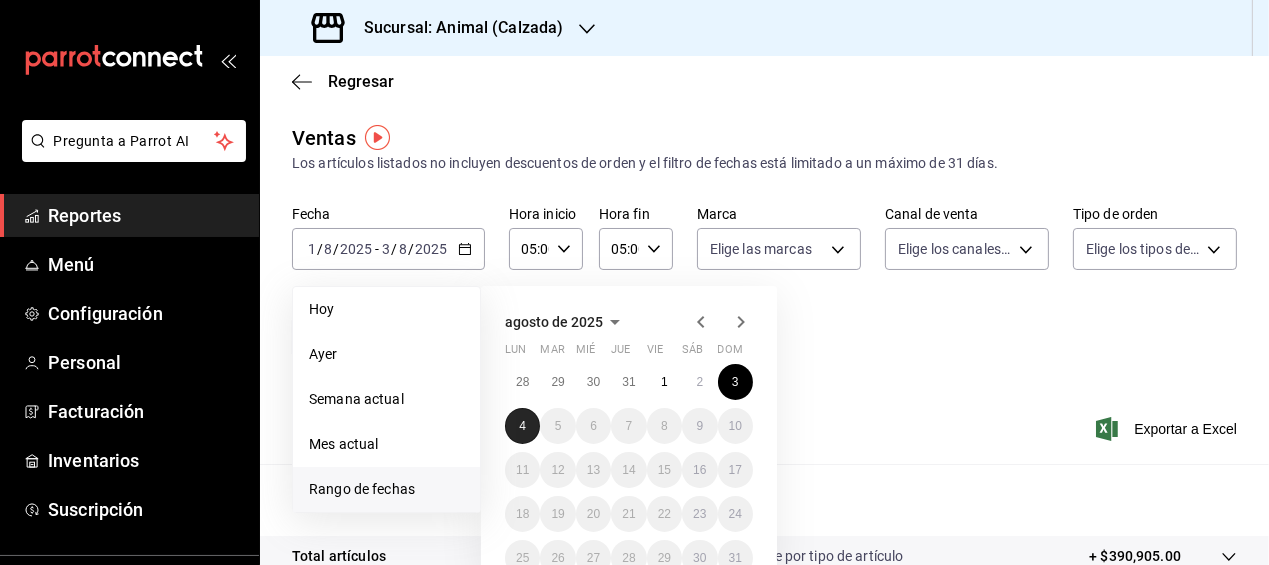click on "4" at bounding box center [522, 426] 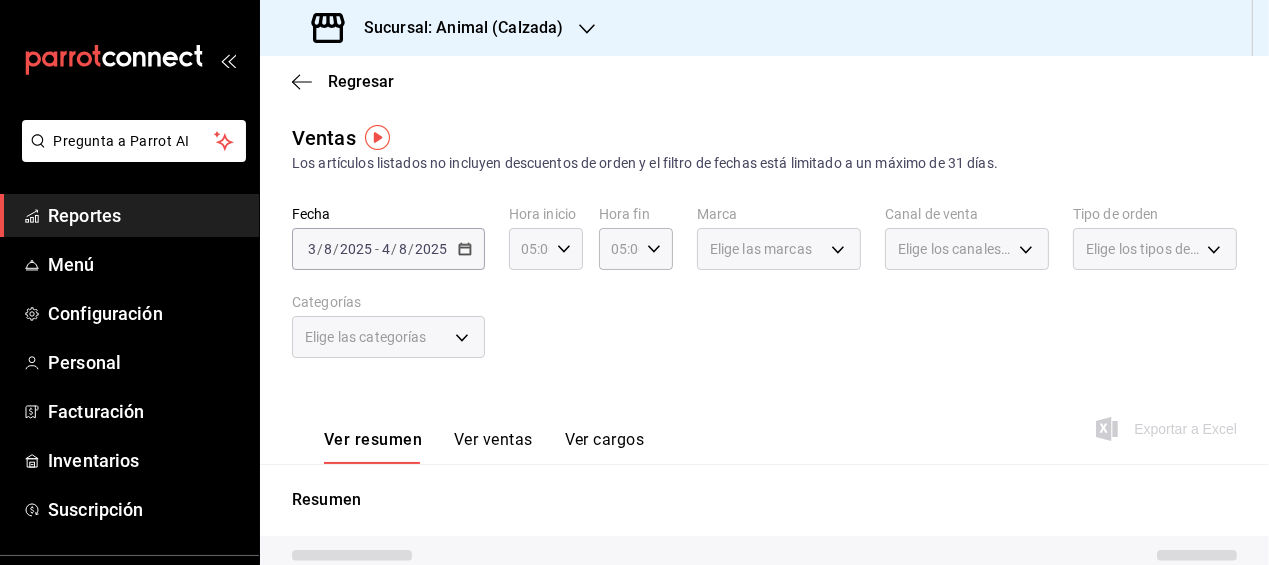 click 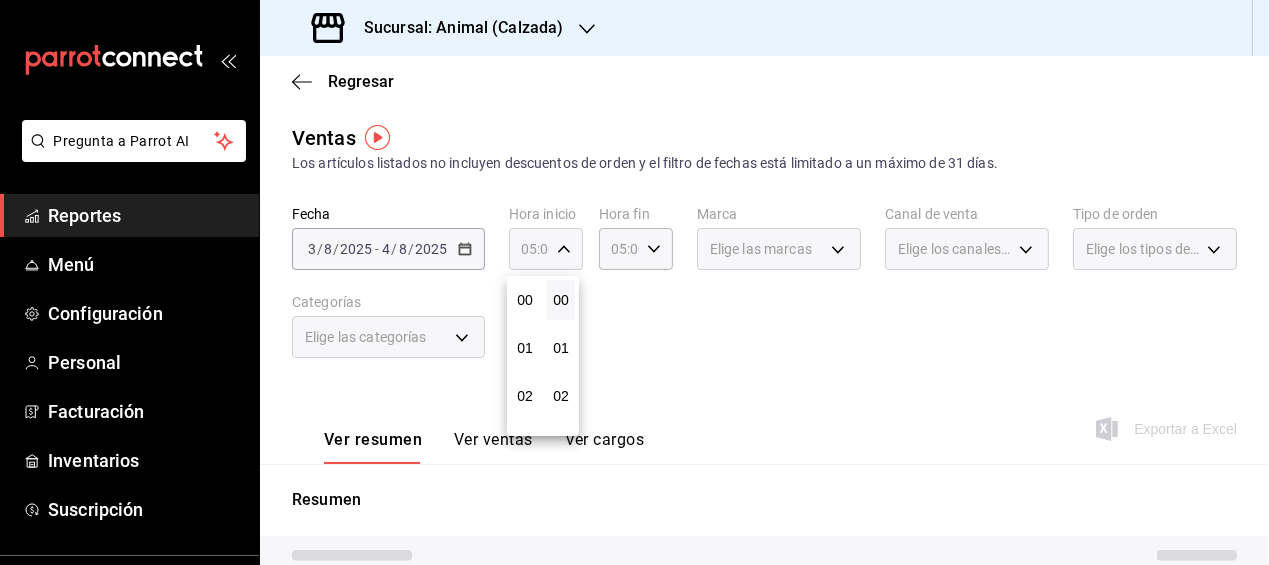 scroll, scrollTop: 239, scrollLeft: 0, axis: vertical 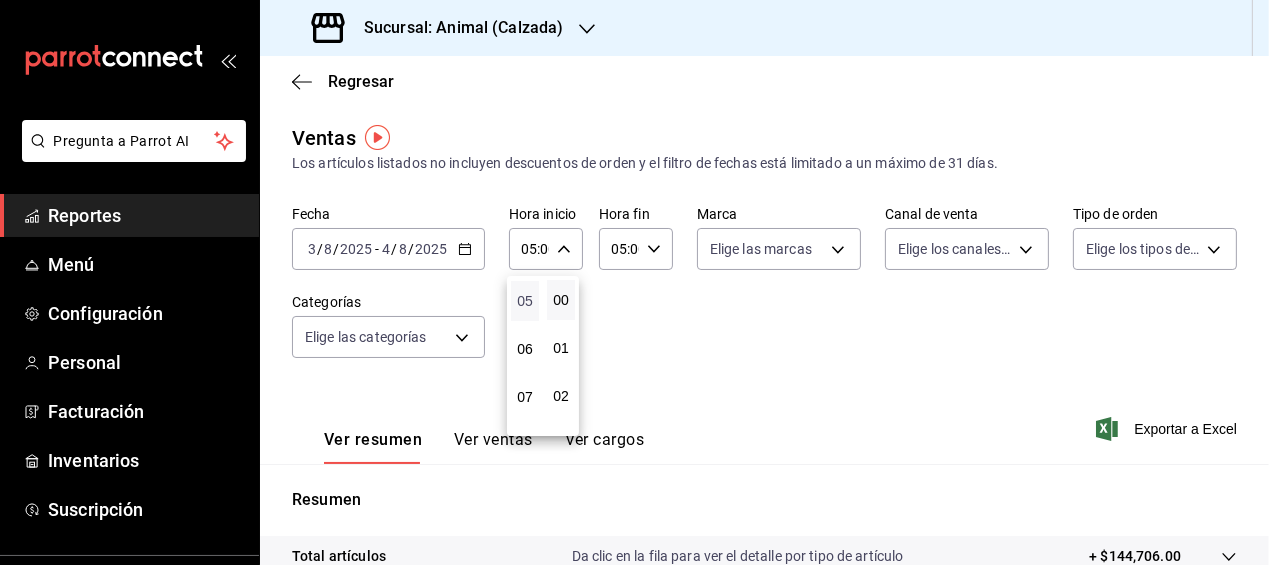 click on "05" at bounding box center [525, 301] 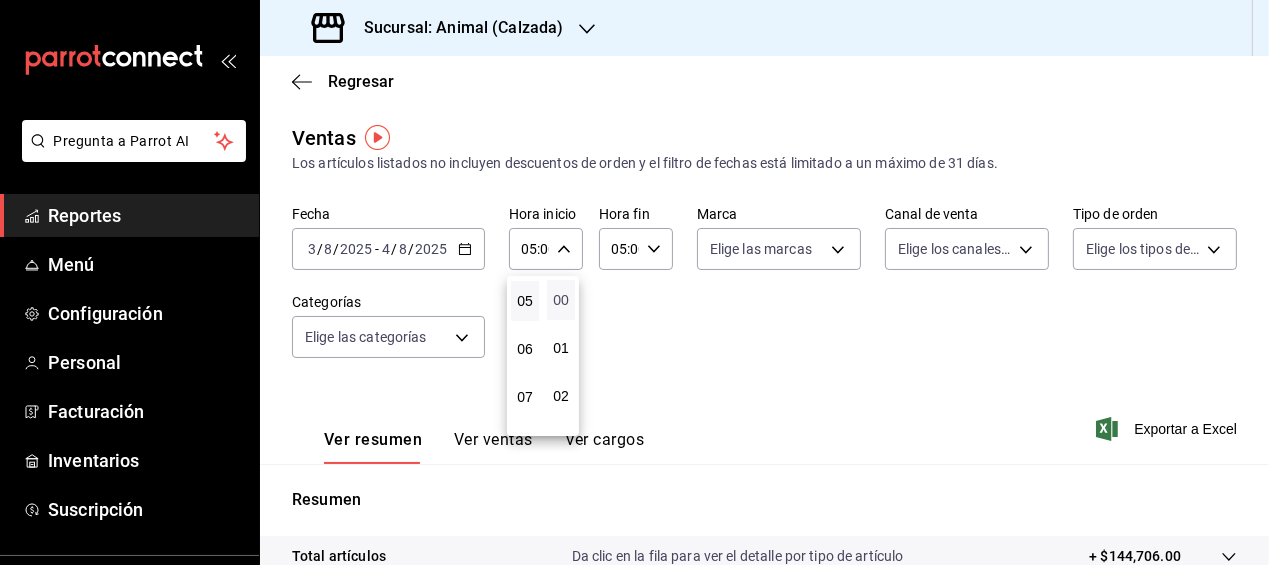 click on "00" at bounding box center (561, 300) 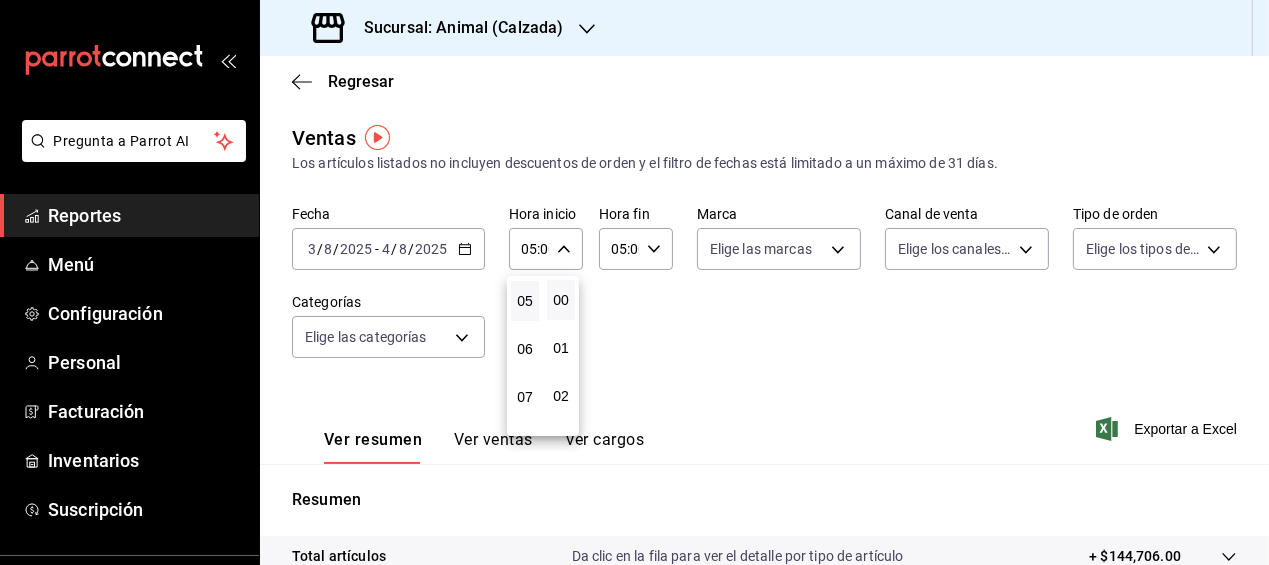 click at bounding box center [634, 282] 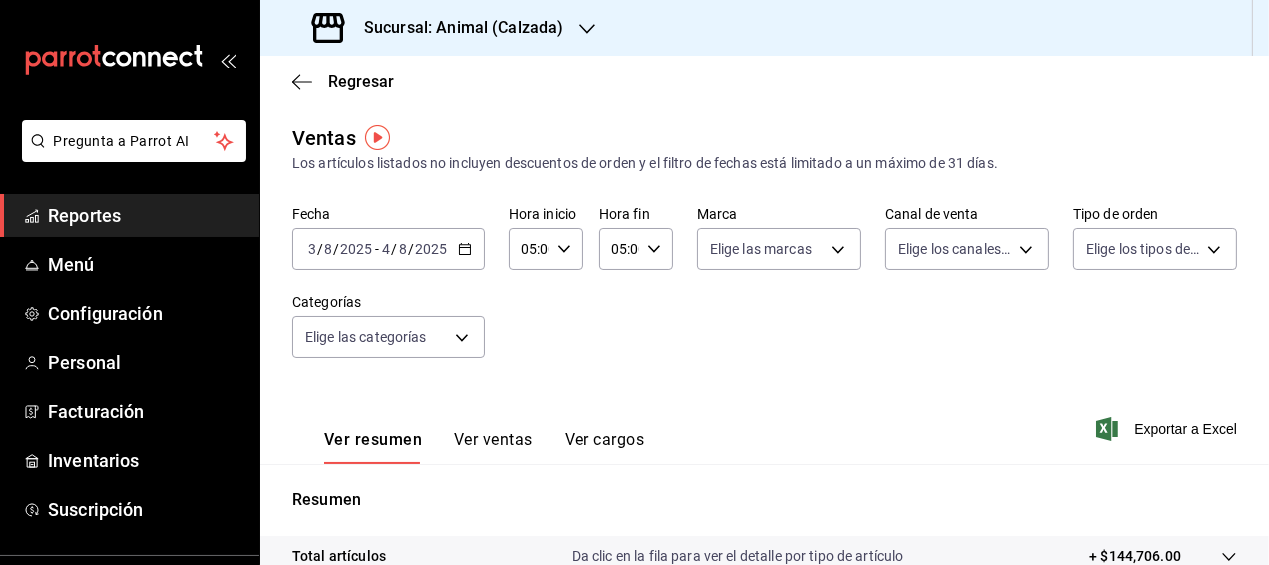 click 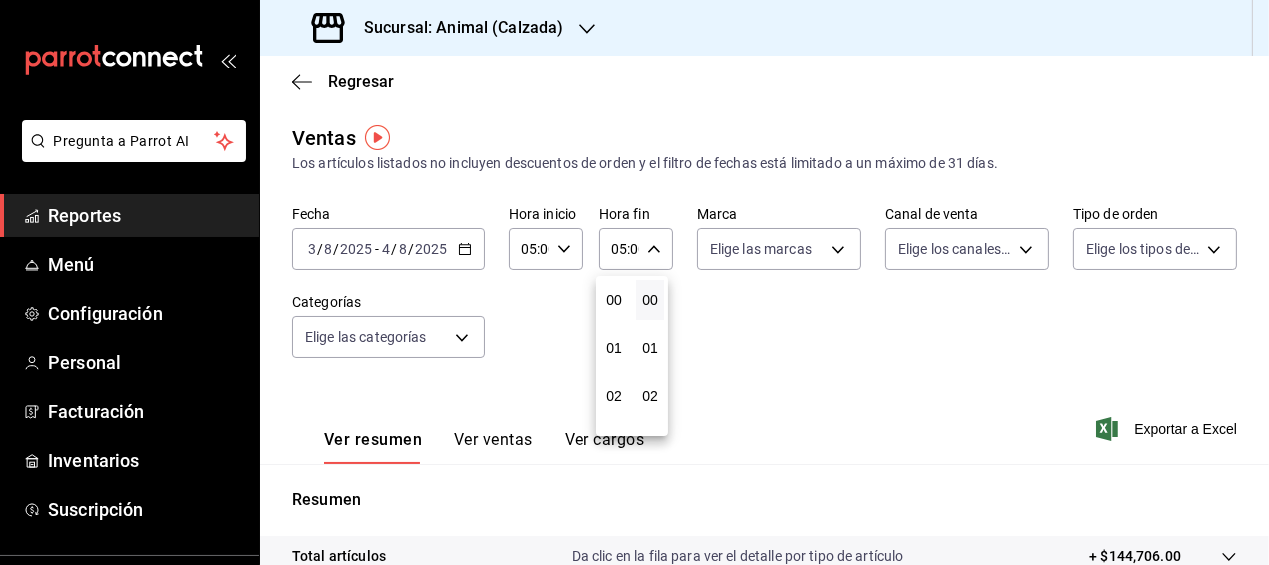 scroll, scrollTop: 239, scrollLeft: 0, axis: vertical 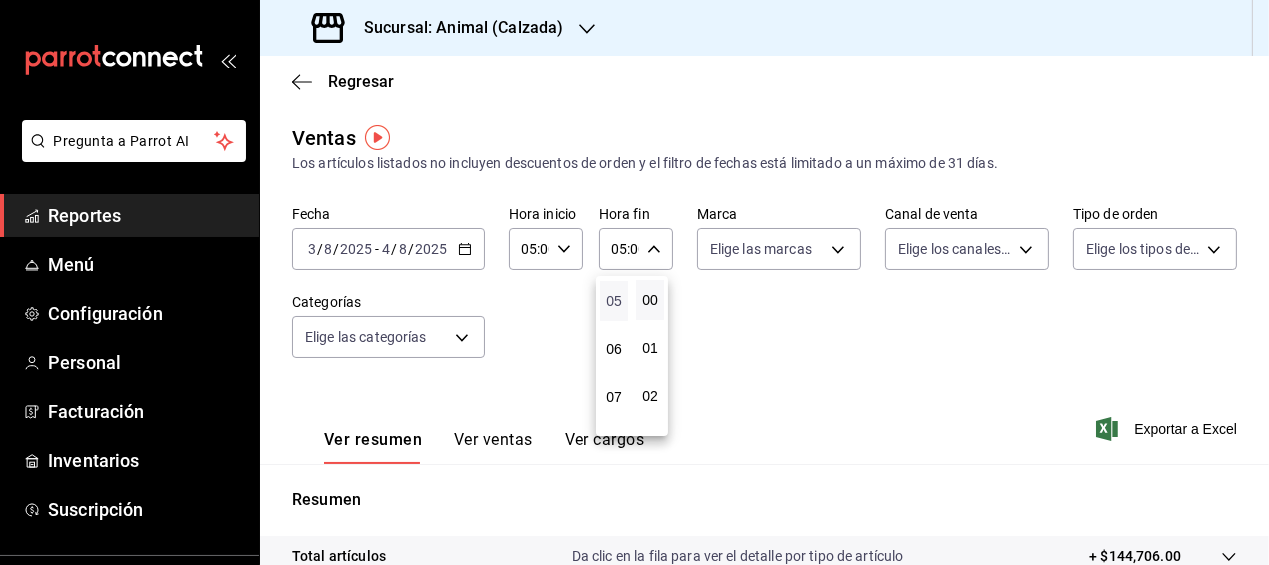 click on "05" at bounding box center [614, 301] 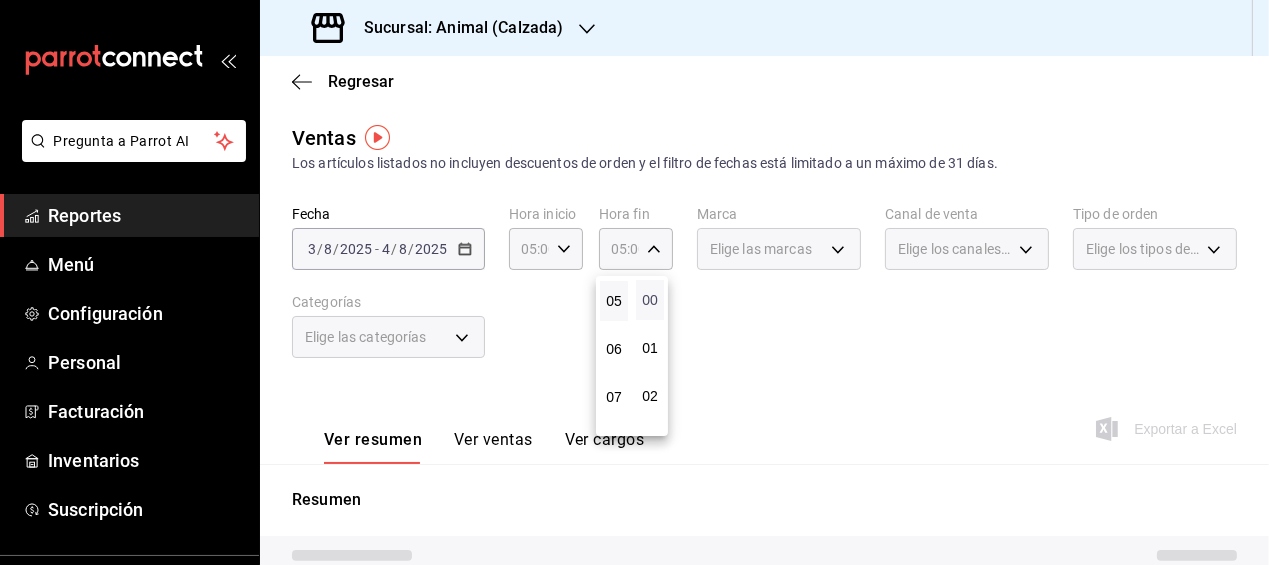 click on "00" at bounding box center [650, 300] 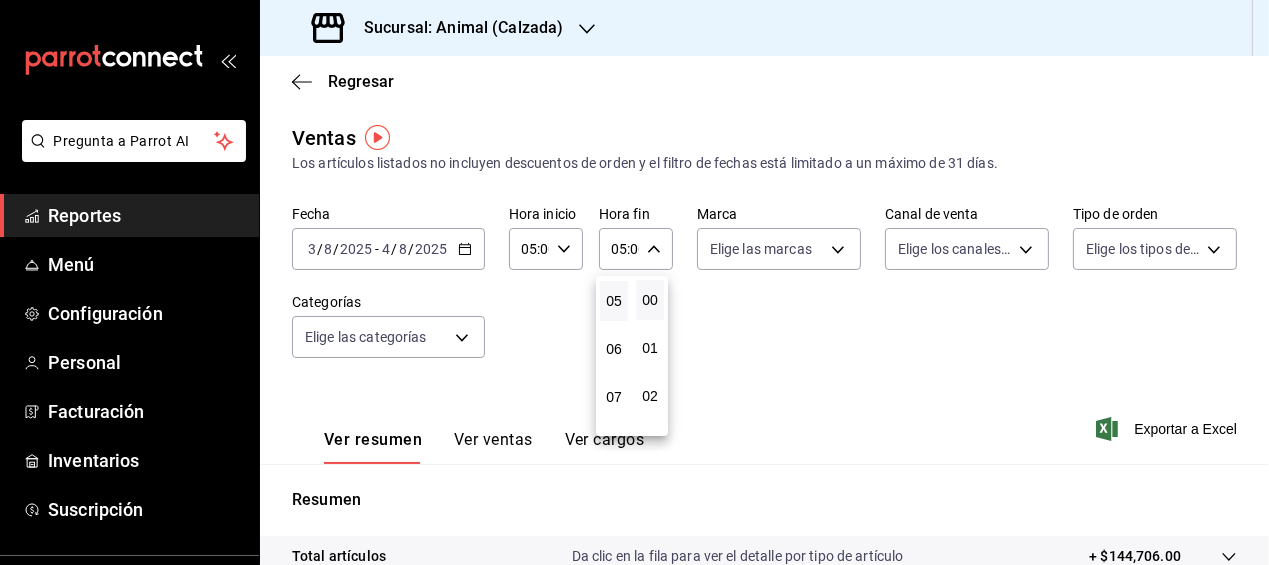 click at bounding box center (634, 282) 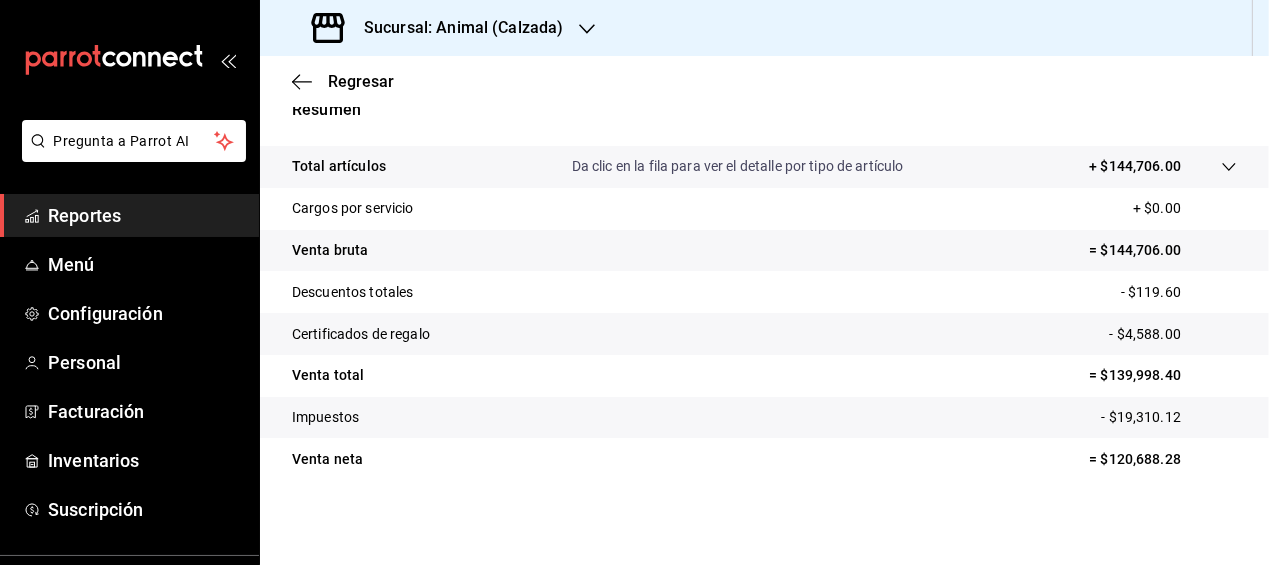 scroll, scrollTop: 0, scrollLeft: 0, axis: both 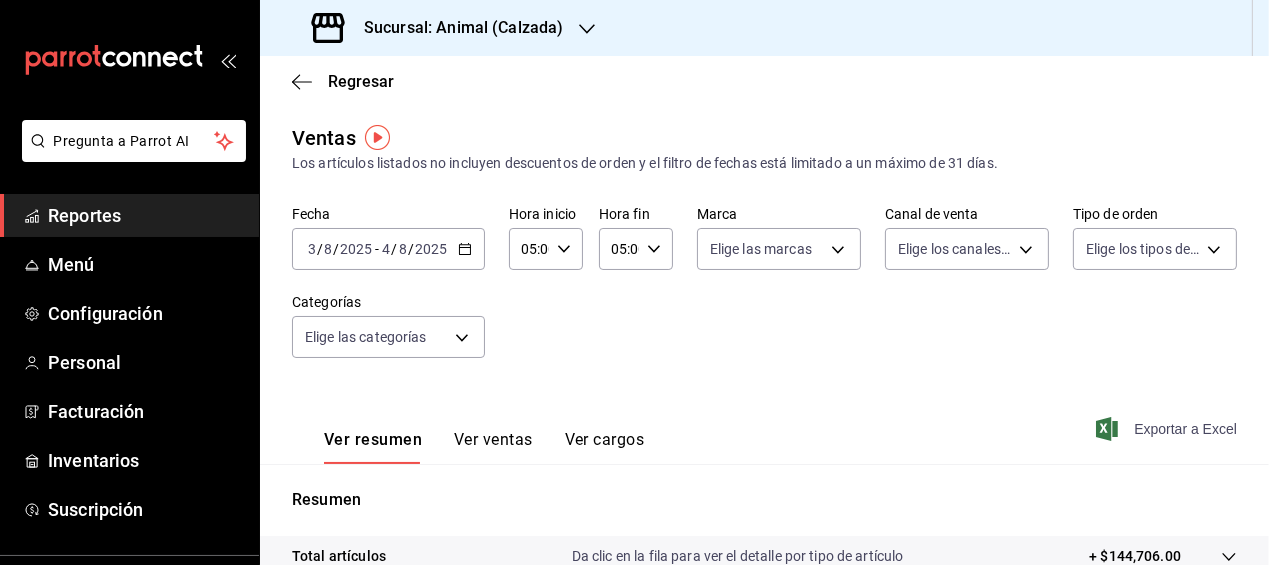 click on "Exportar a Excel" at bounding box center [1168, 429] 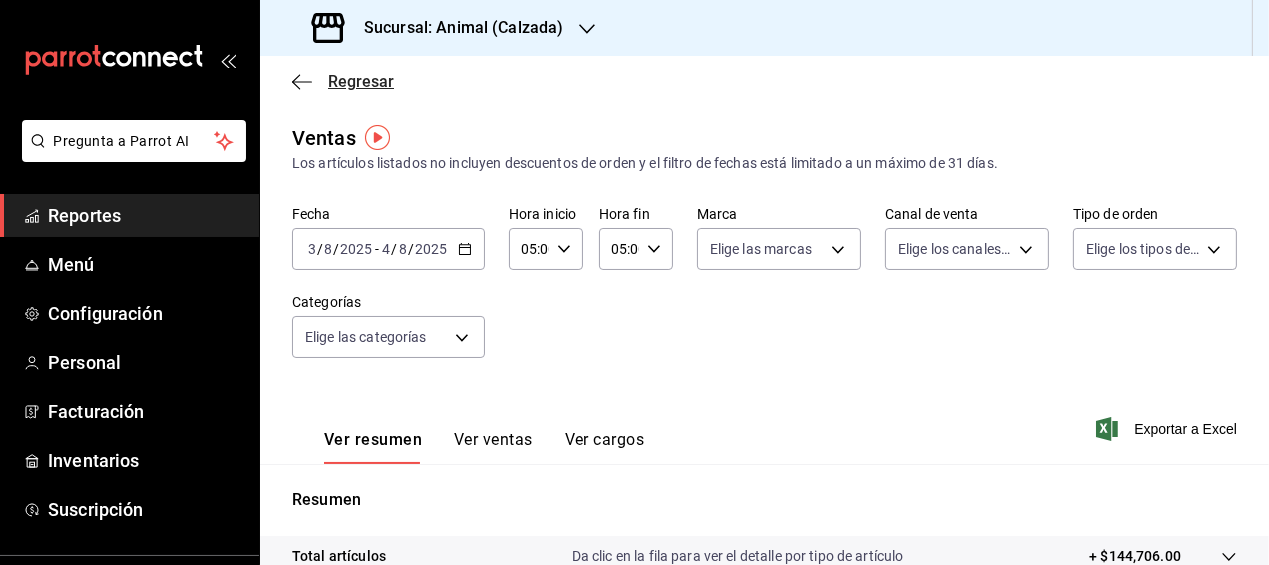 click 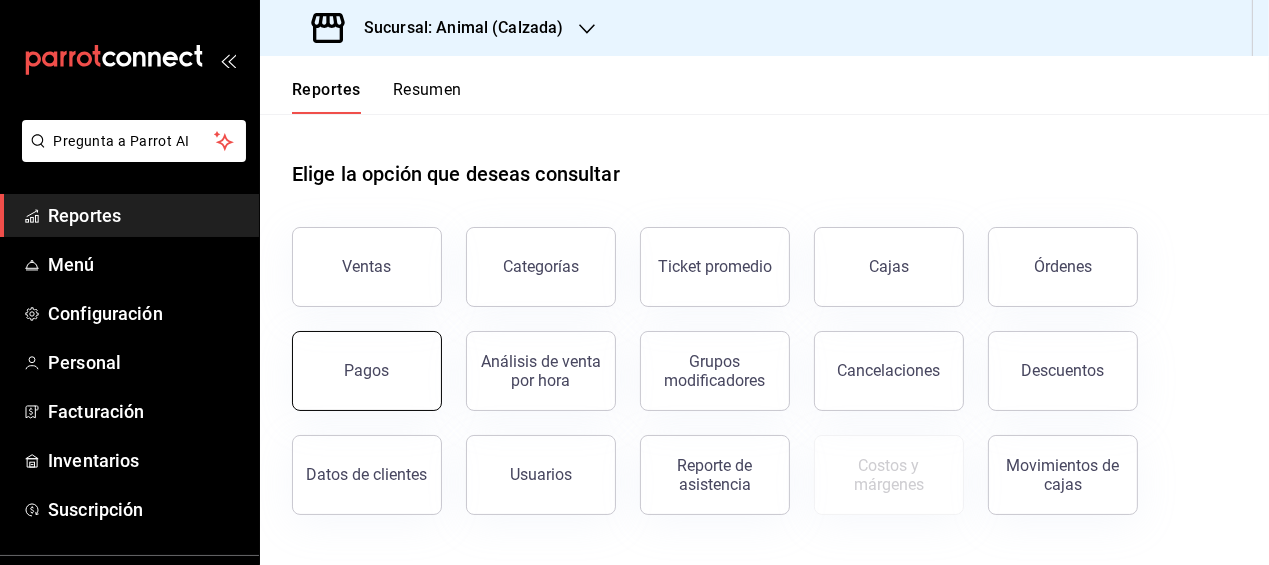 click on "Pagos" at bounding box center (367, 371) 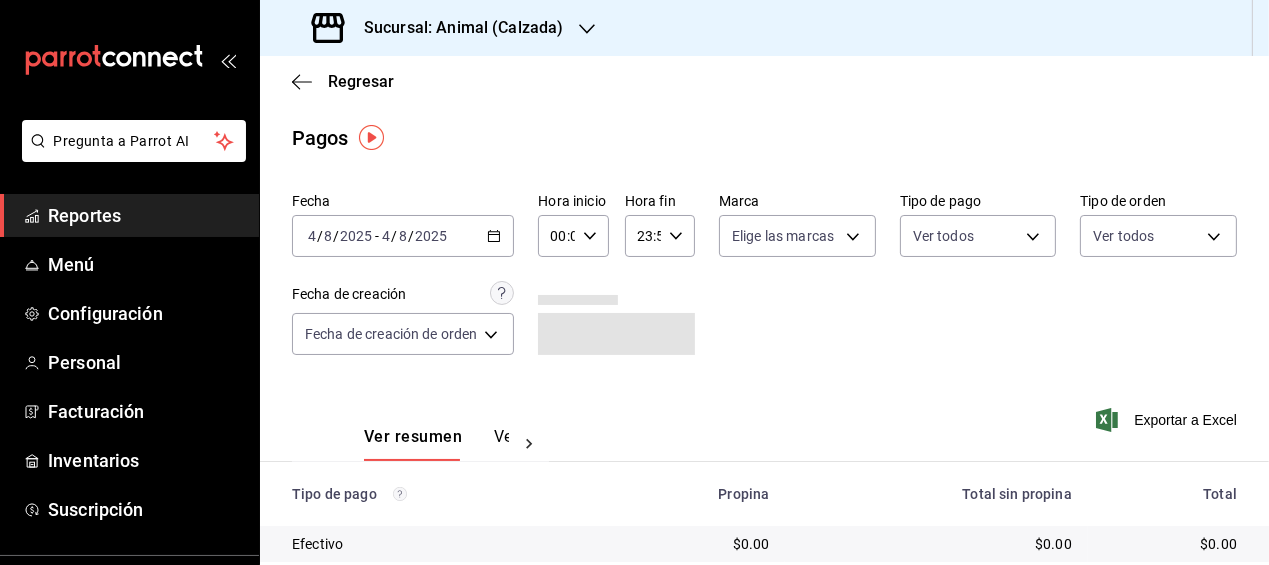 click 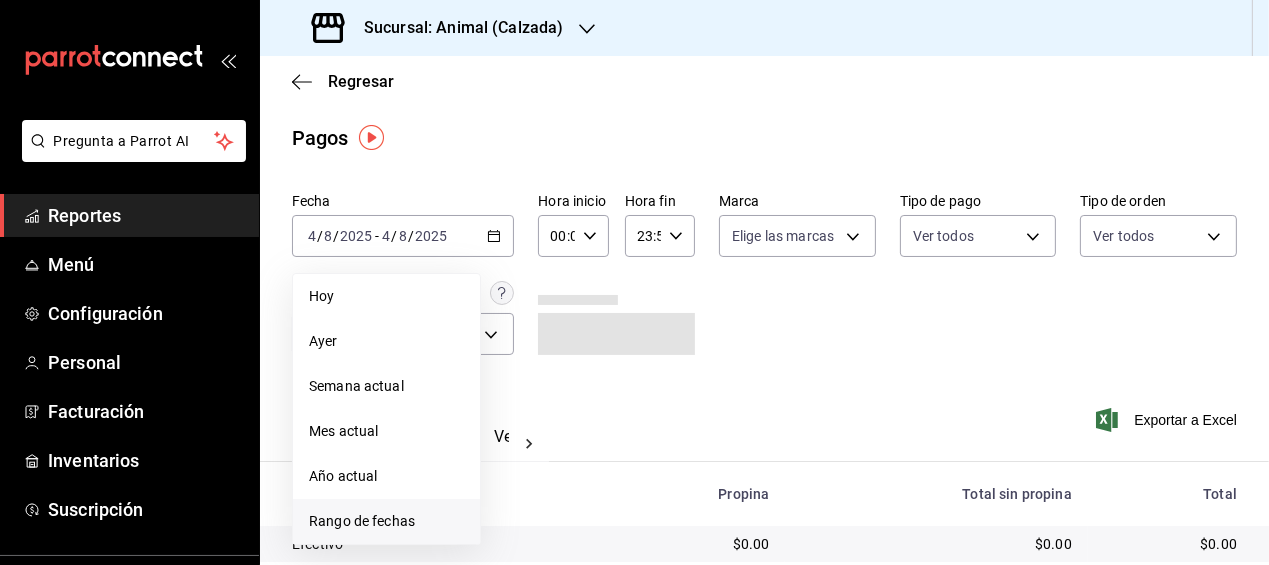 click on "Rango de fechas" at bounding box center [386, 521] 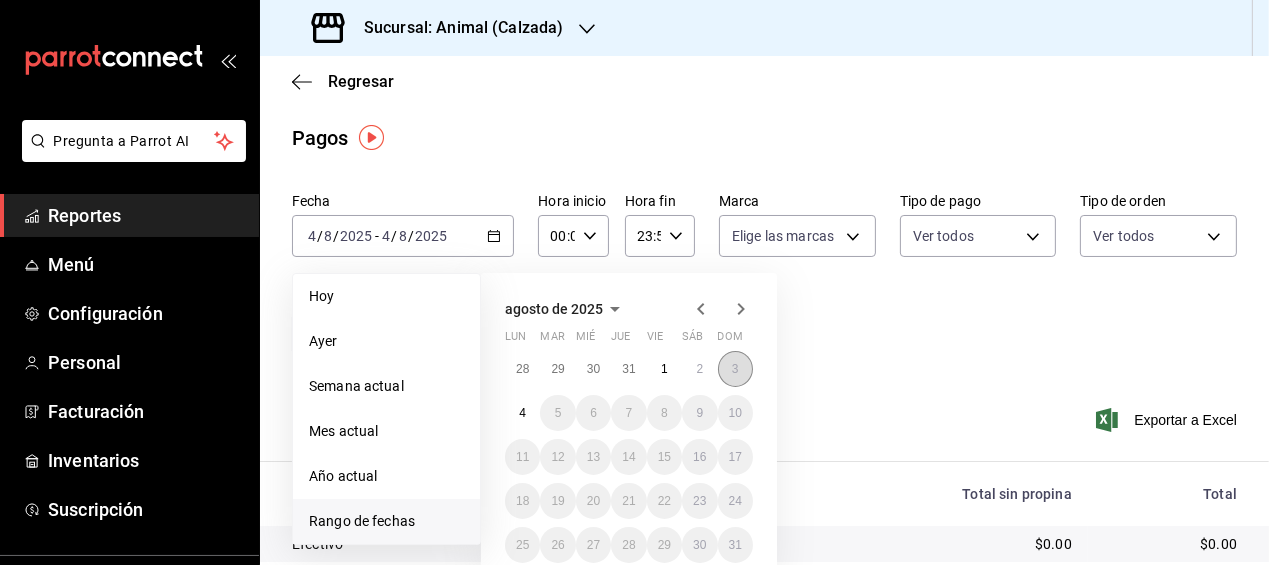 click on "3" at bounding box center (735, 369) 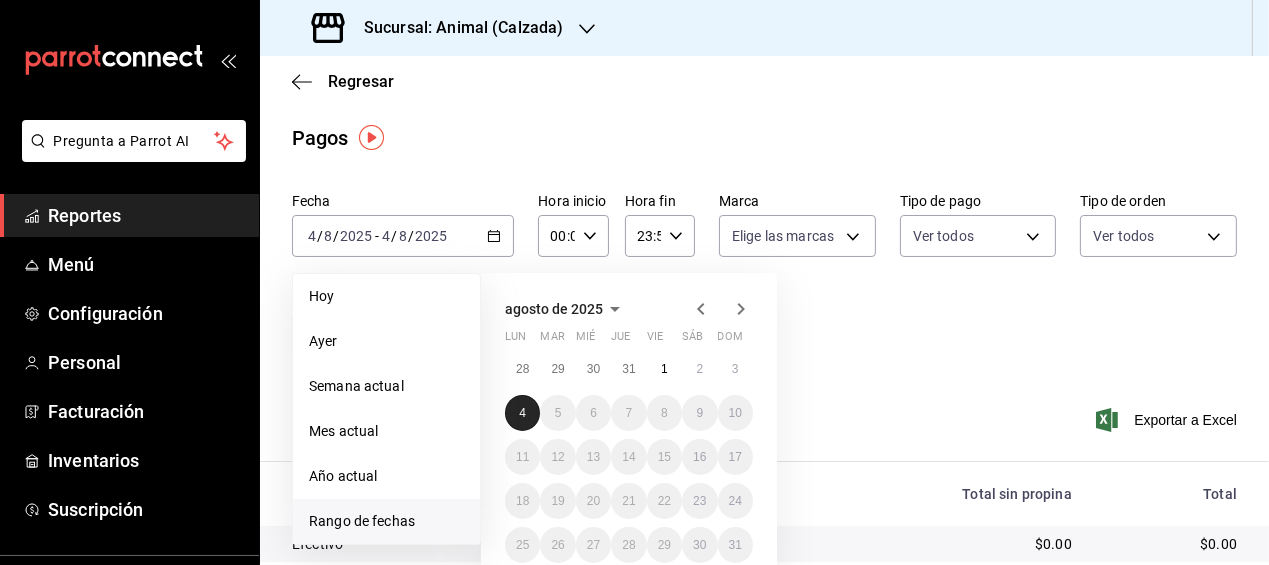 click on "4" at bounding box center [522, 413] 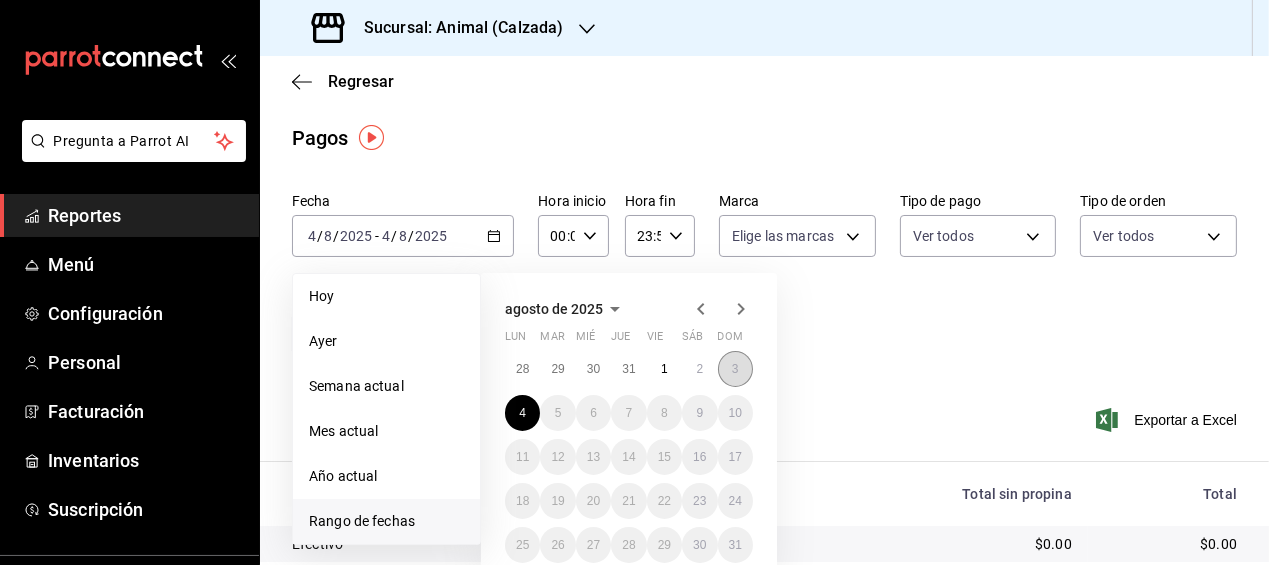 click on "3" at bounding box center [735, 369] 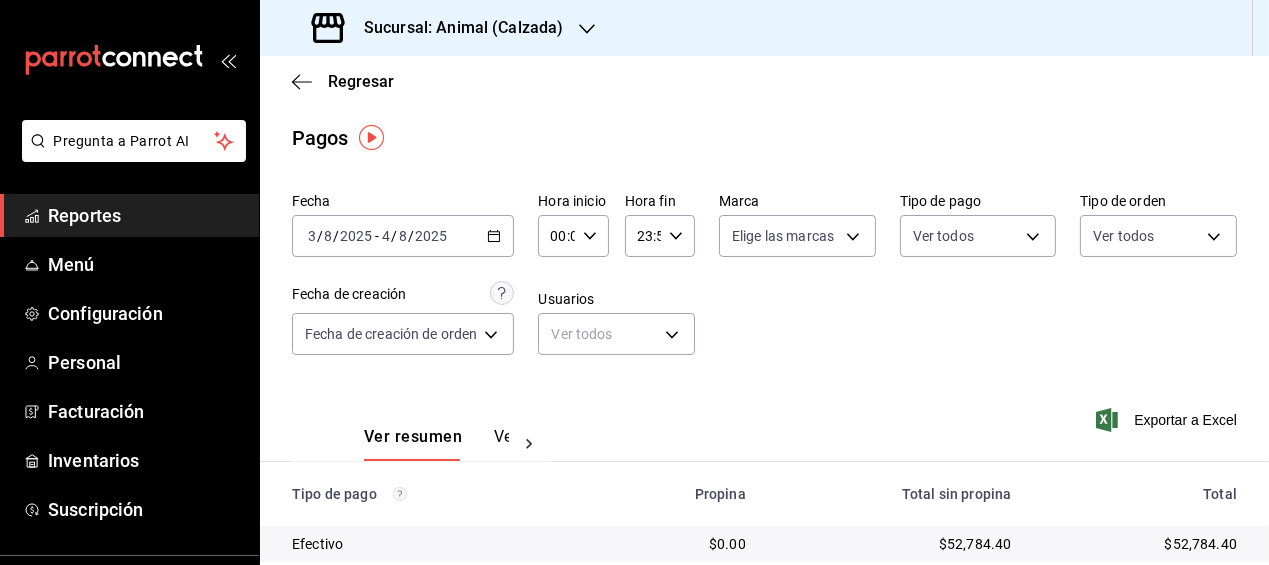 click 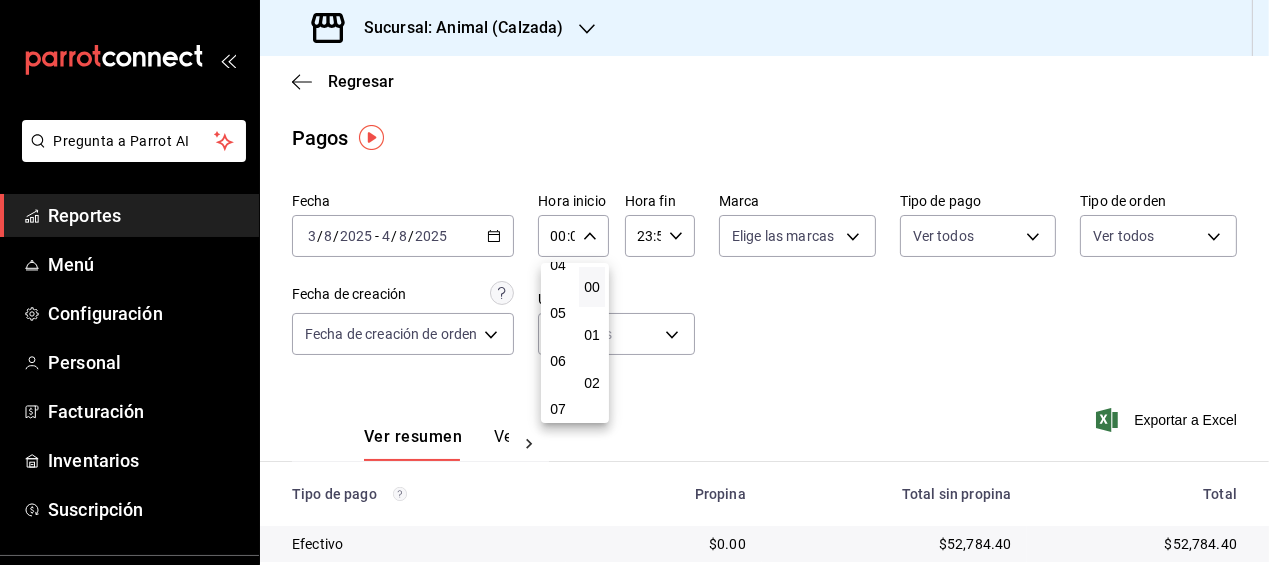 scroll, scrollTop: 214, scrollLeft: 0, axis: vertical 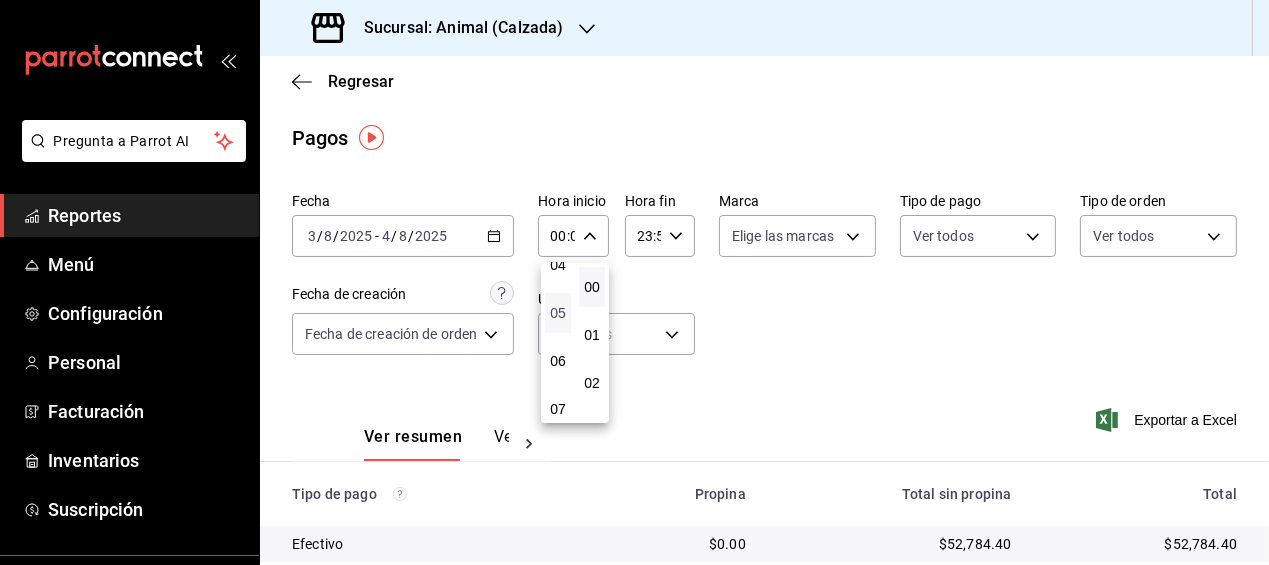 click on "05" at bounding box center (558, 313) 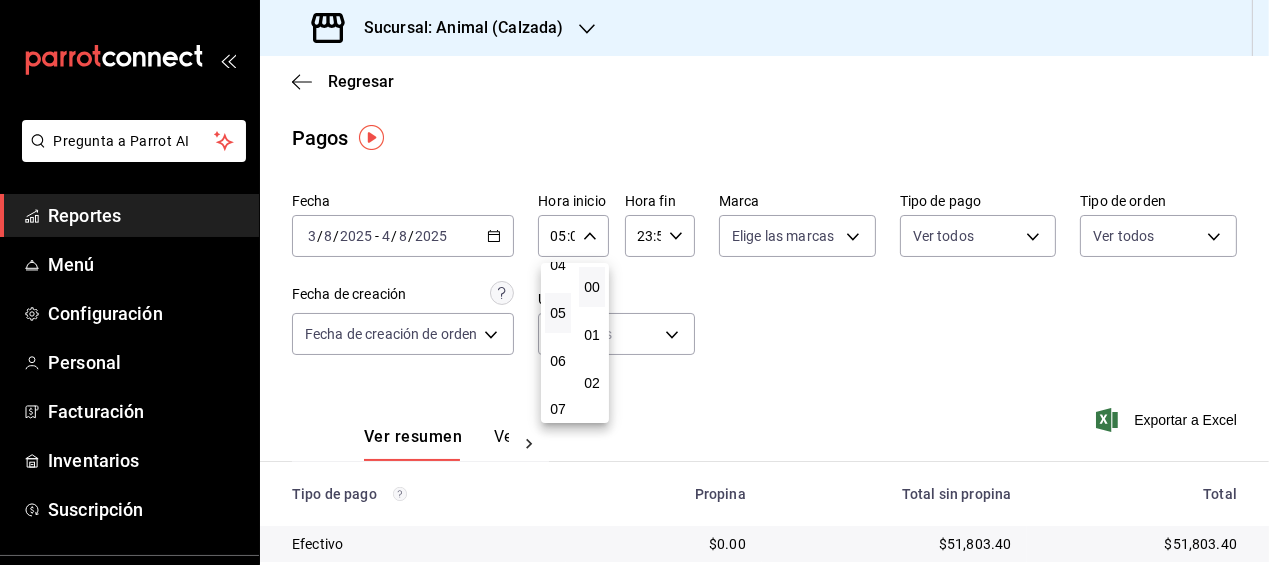 click at bounding box center (634, 282) 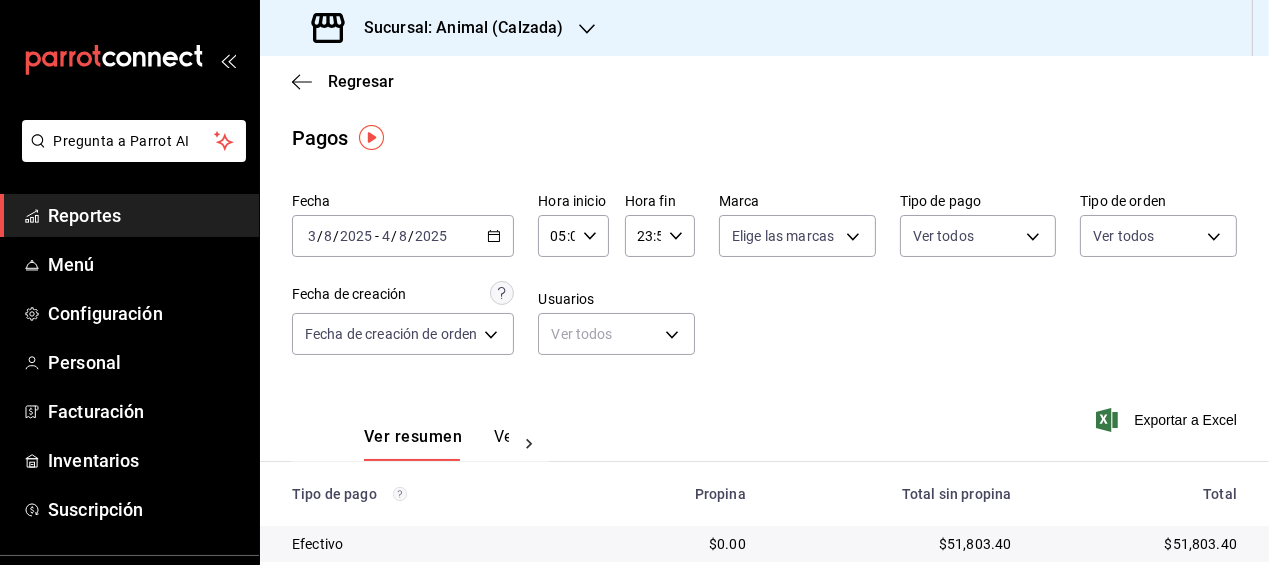 click 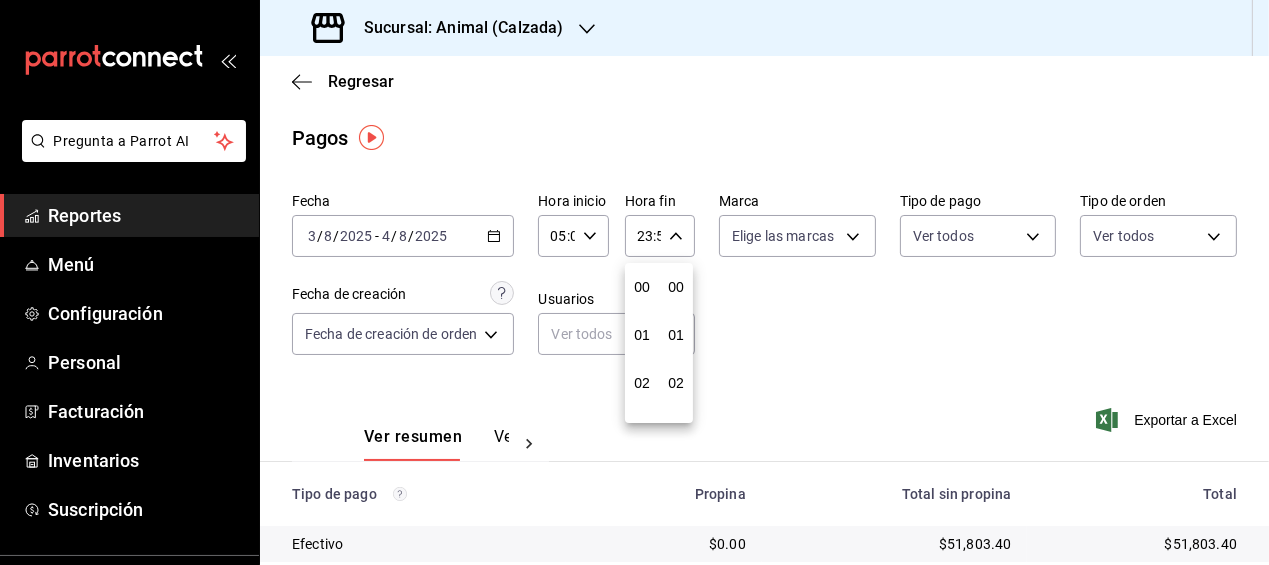scroll, scrollTop: 988, scrollLeft: 0, axis: vertical 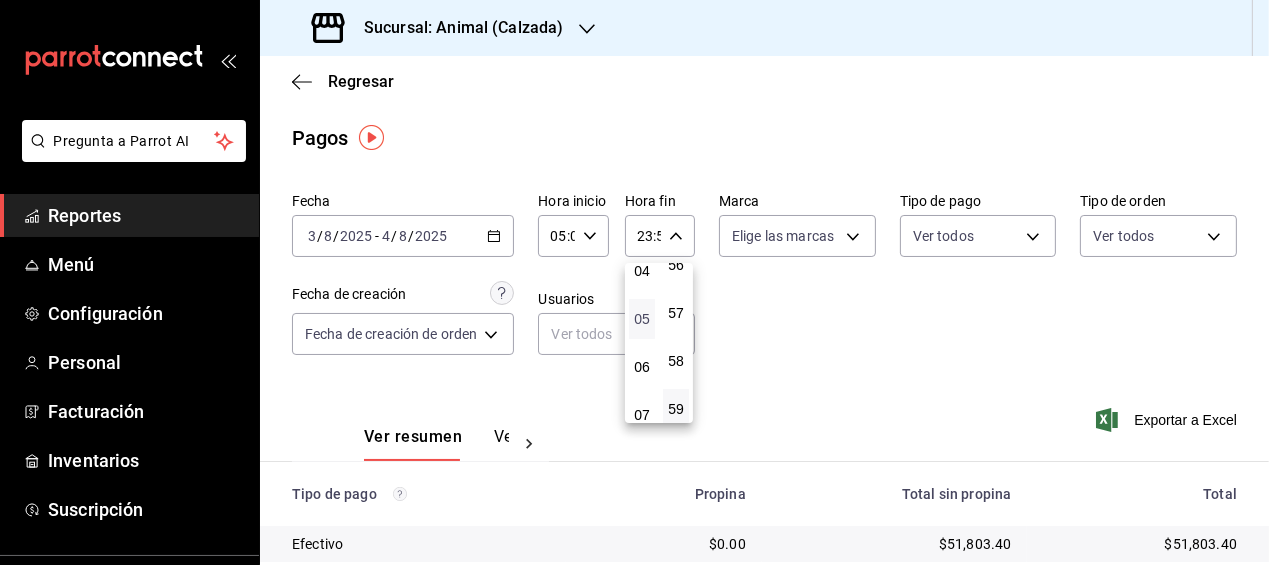 click on "05" at bounding box center (642, 319) 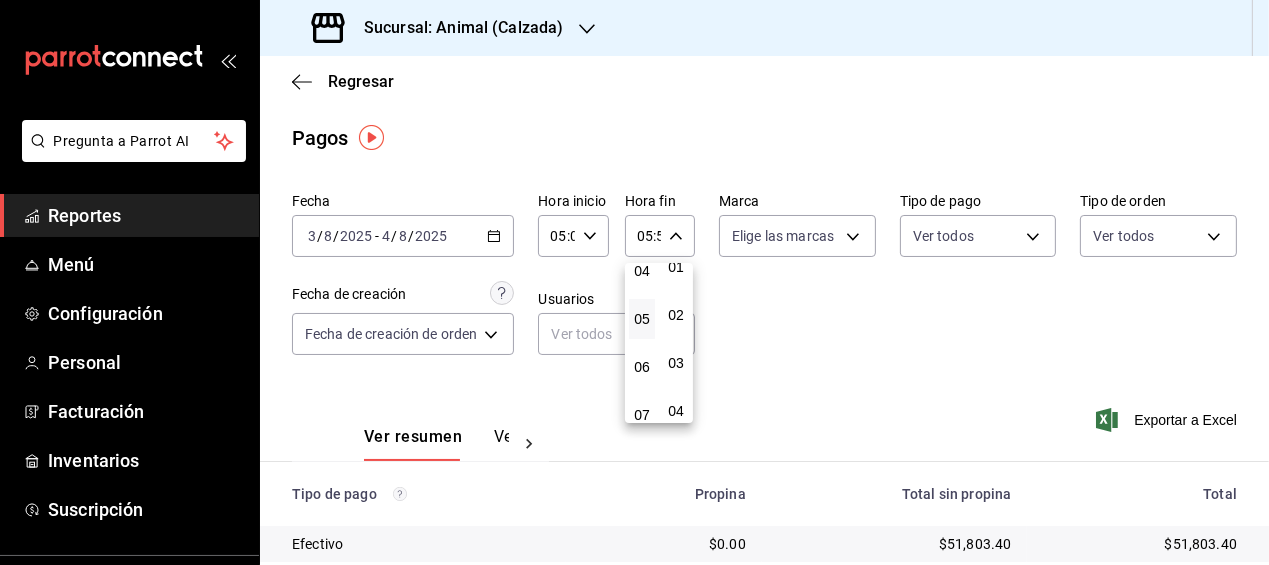 scroll, scrollTop: 0, scrollLeft: 0, axis: both 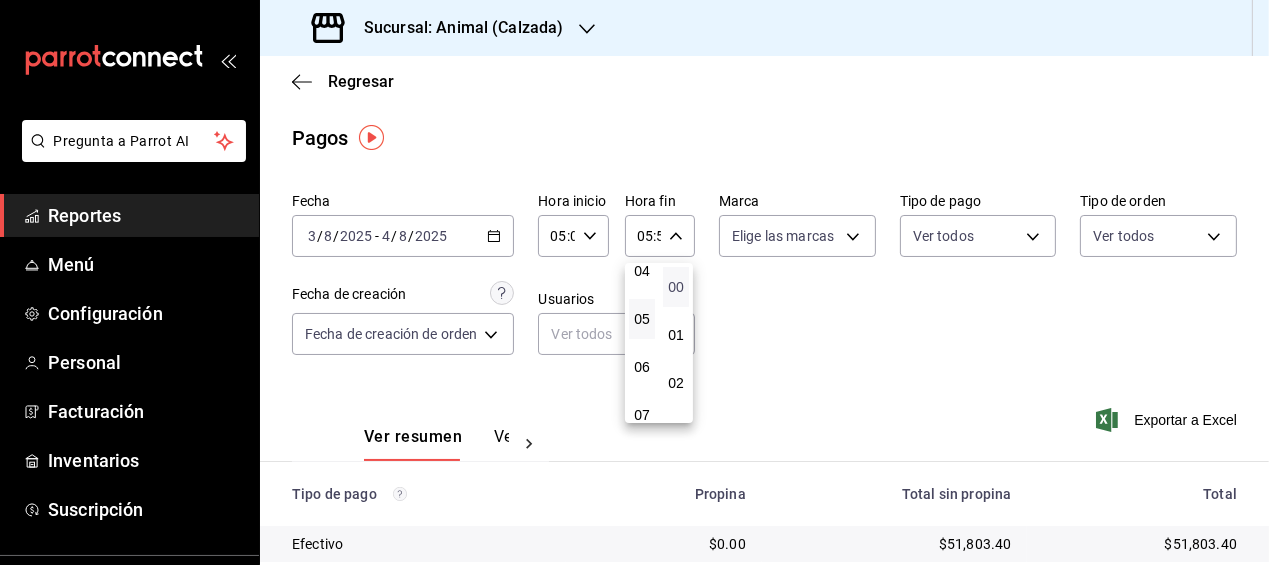 click on "00" at bounding box center (676, 287) 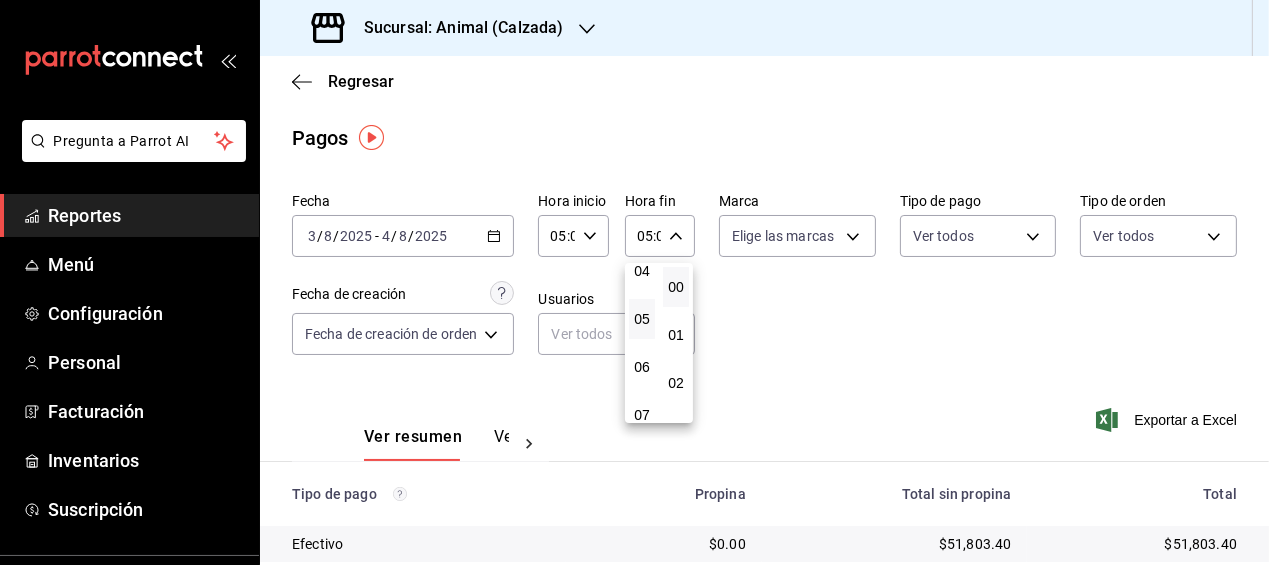click at bounding box center (634, 282) 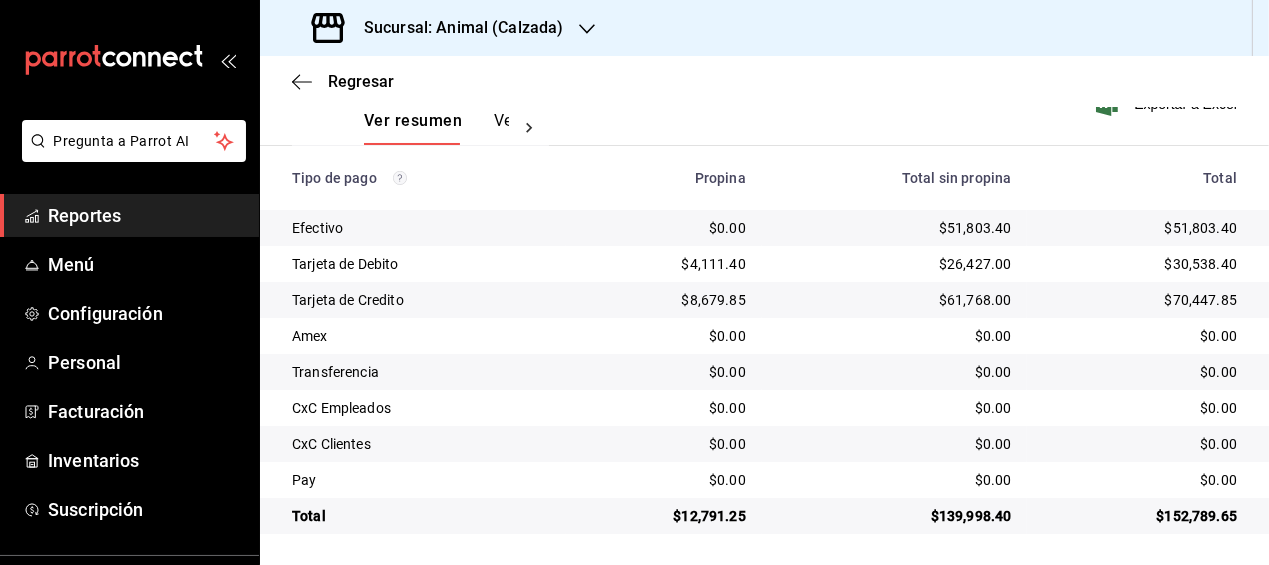 scroll, scrollTop: 0, scrollLeft: 0, axis: both 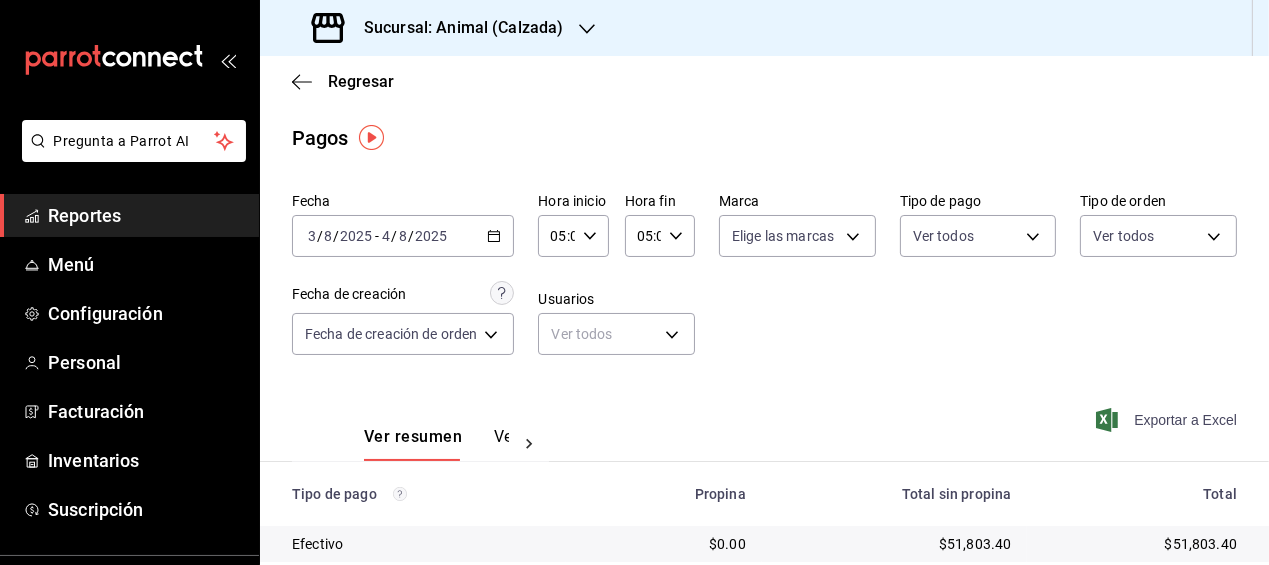 click on "Exportar a Excel" at bounding box center (1168, 420) 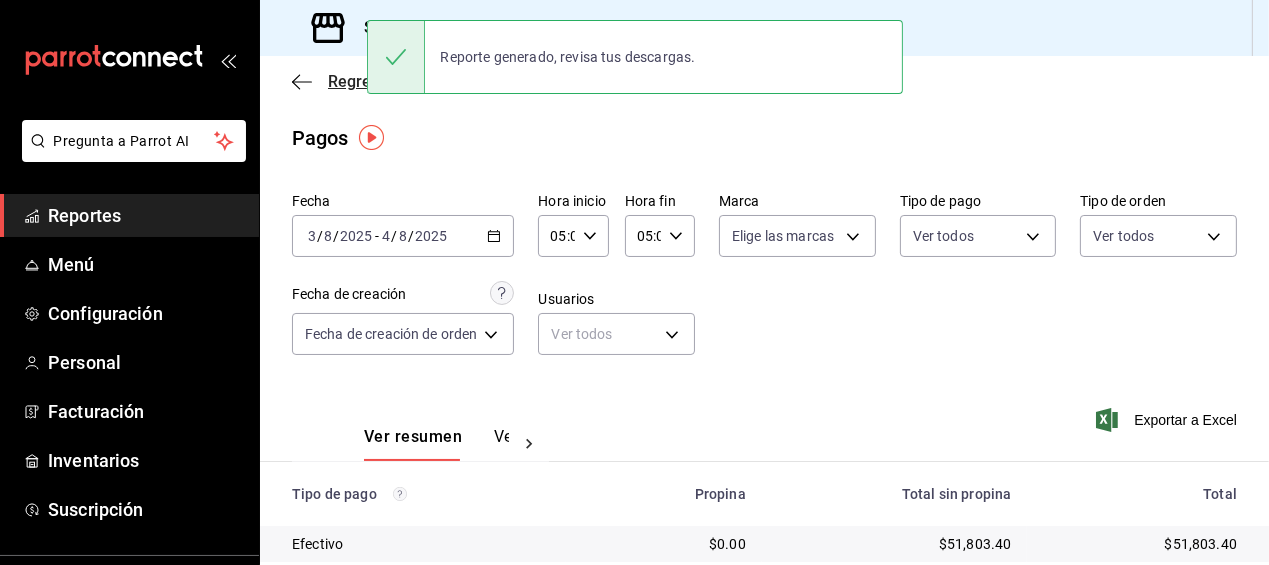 click 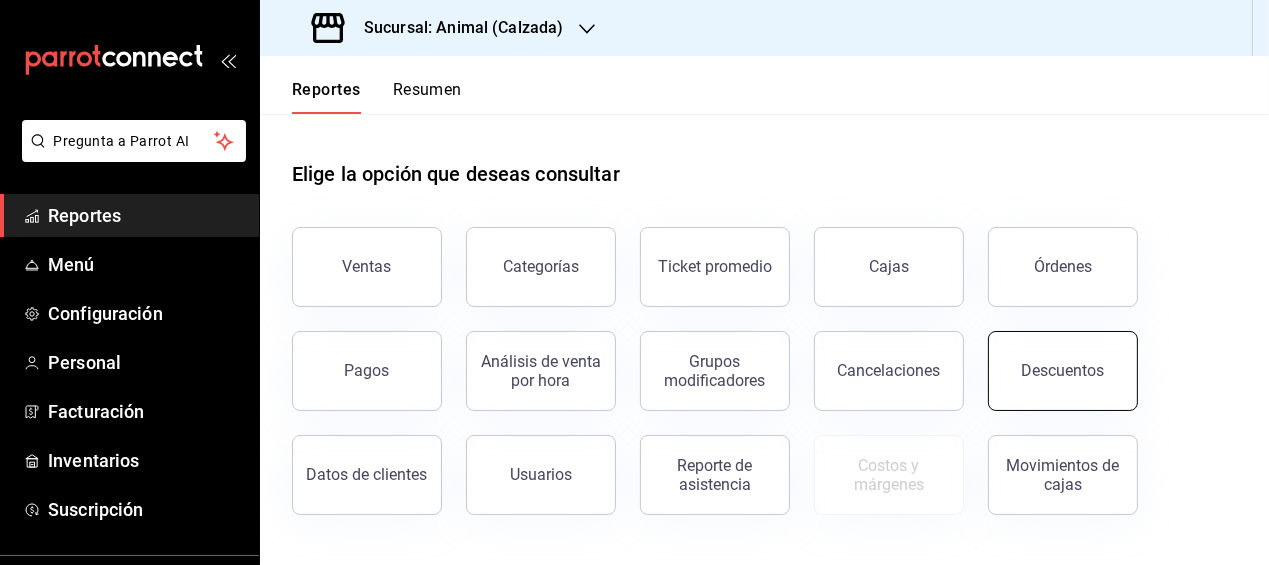 click on "Descuentos" at bounding box center (1063, 371) 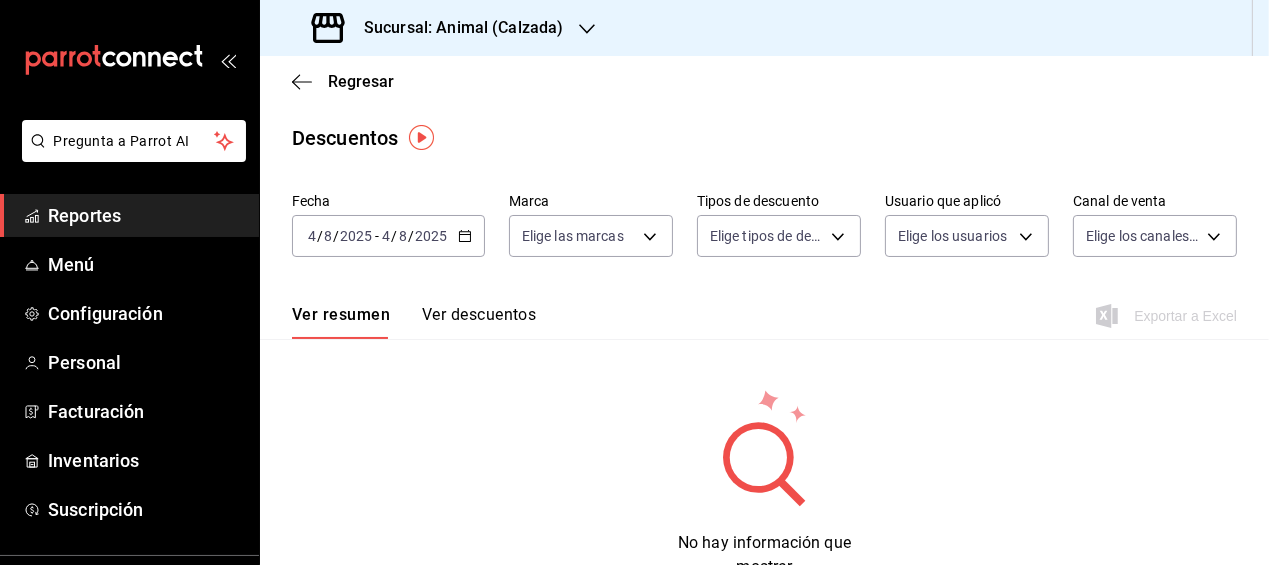 click 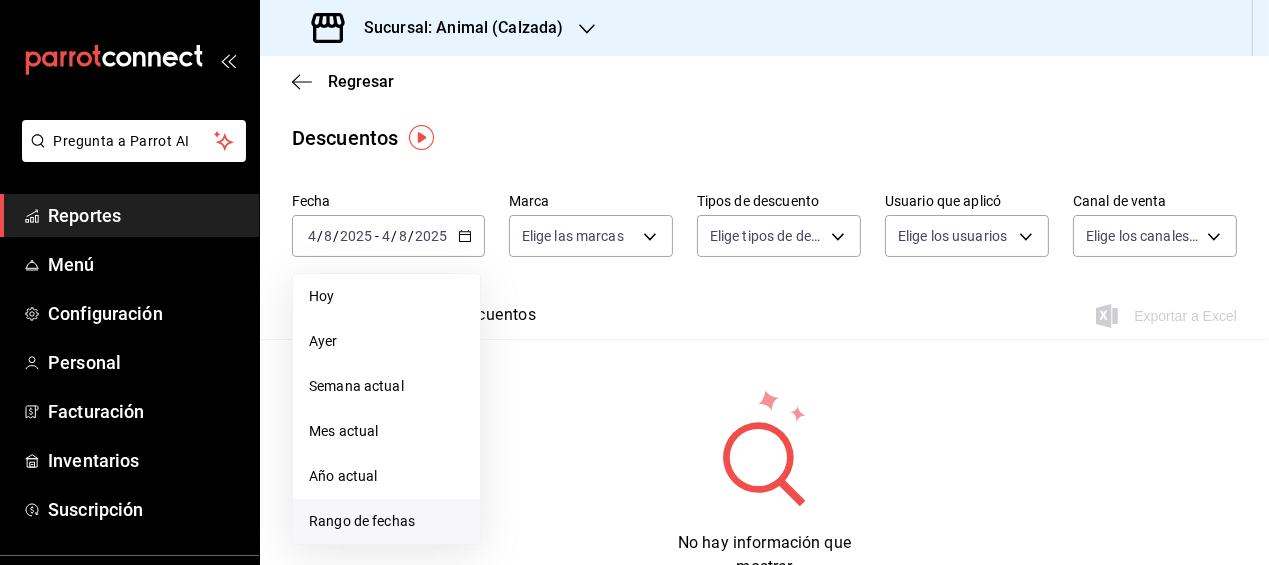click on "Rango de fechas" at bounding box center [386, 521] 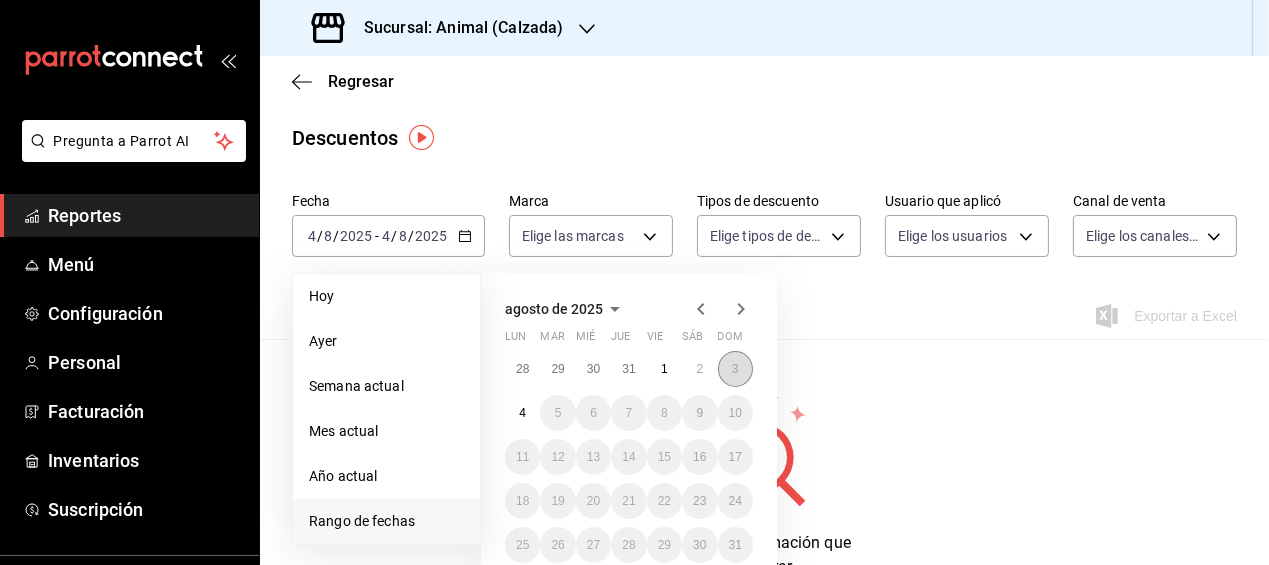 click on "3" at bounding box center (735, 369) 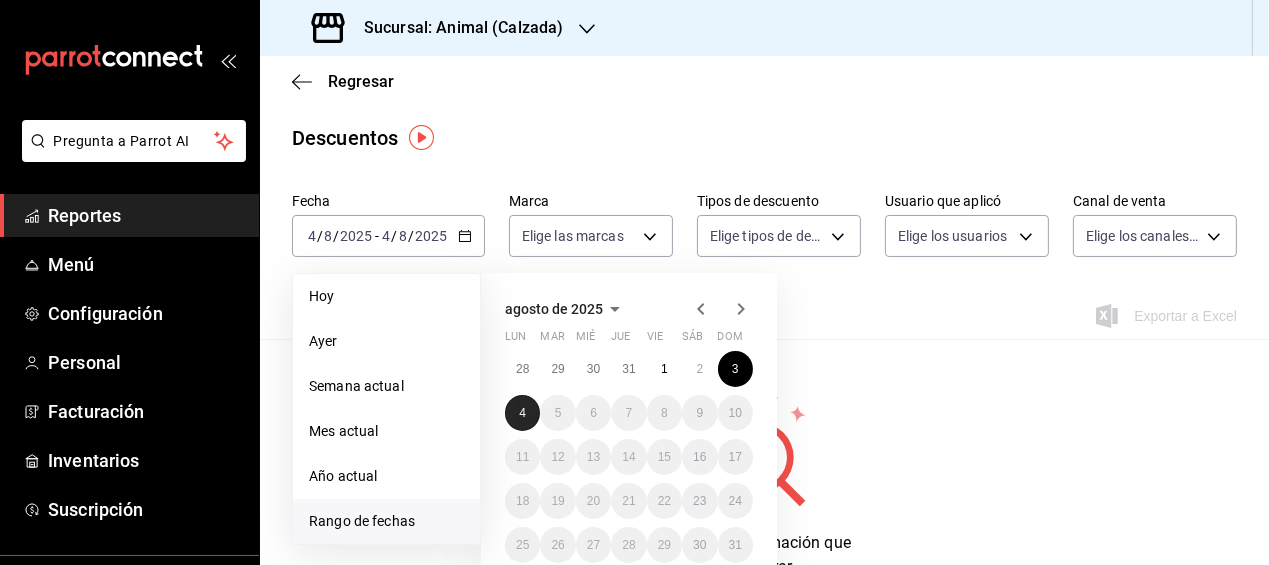click on "4" at bounding box center [522, 413] 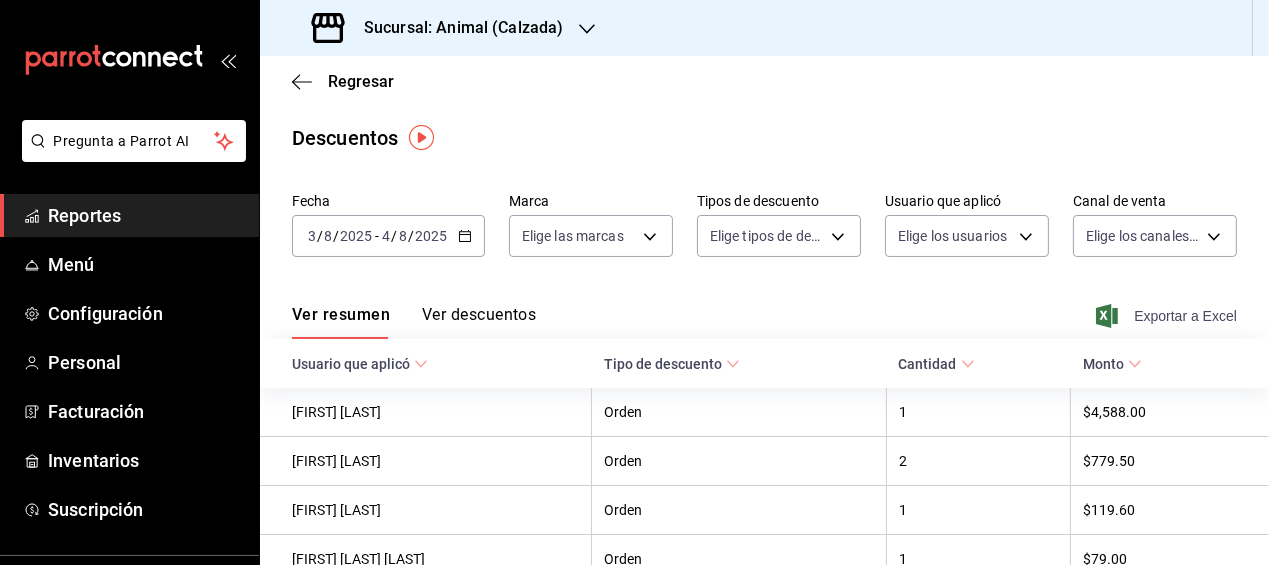 click on "Exportar a Excel" at bounding box center [1168, 316] 